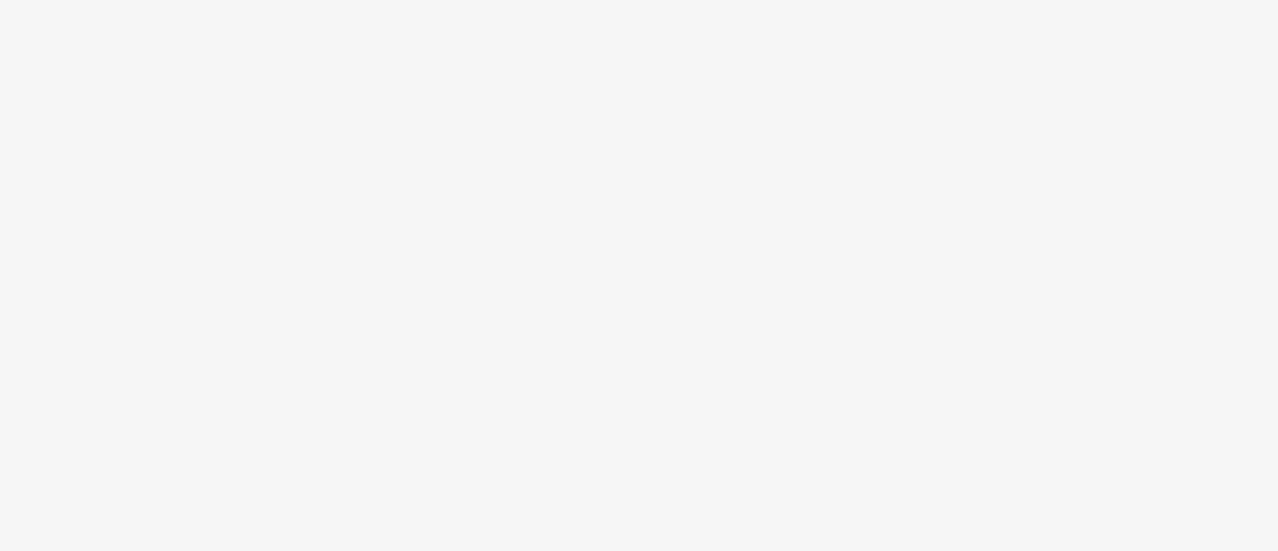 scroll, scrollTop: 0, scrollLeft: 0, axis: both 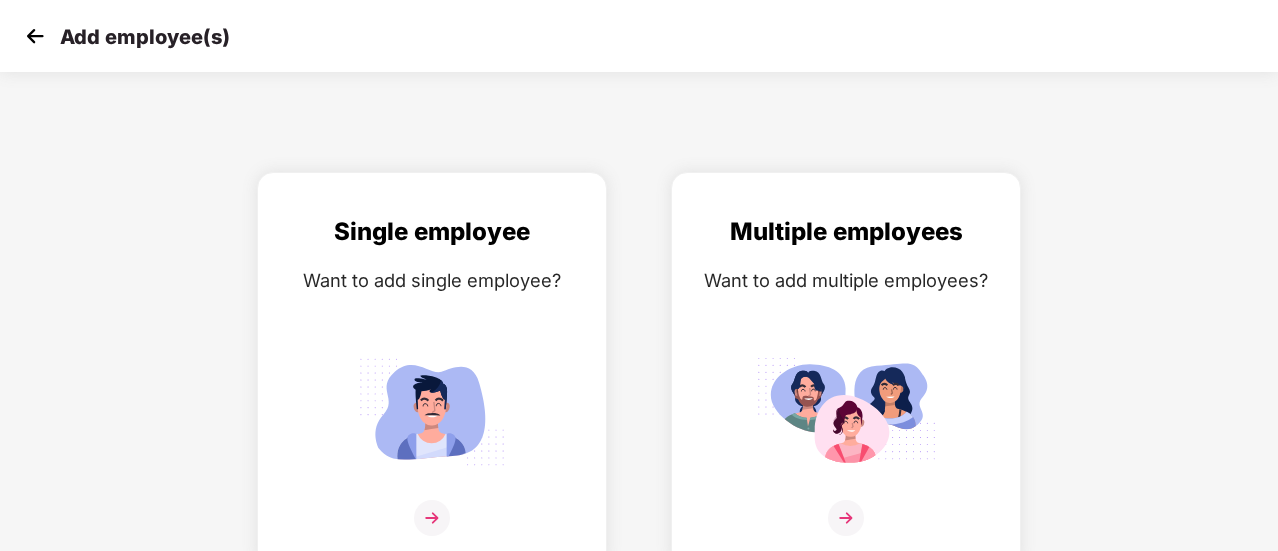 click at bounding box center (35, 36) 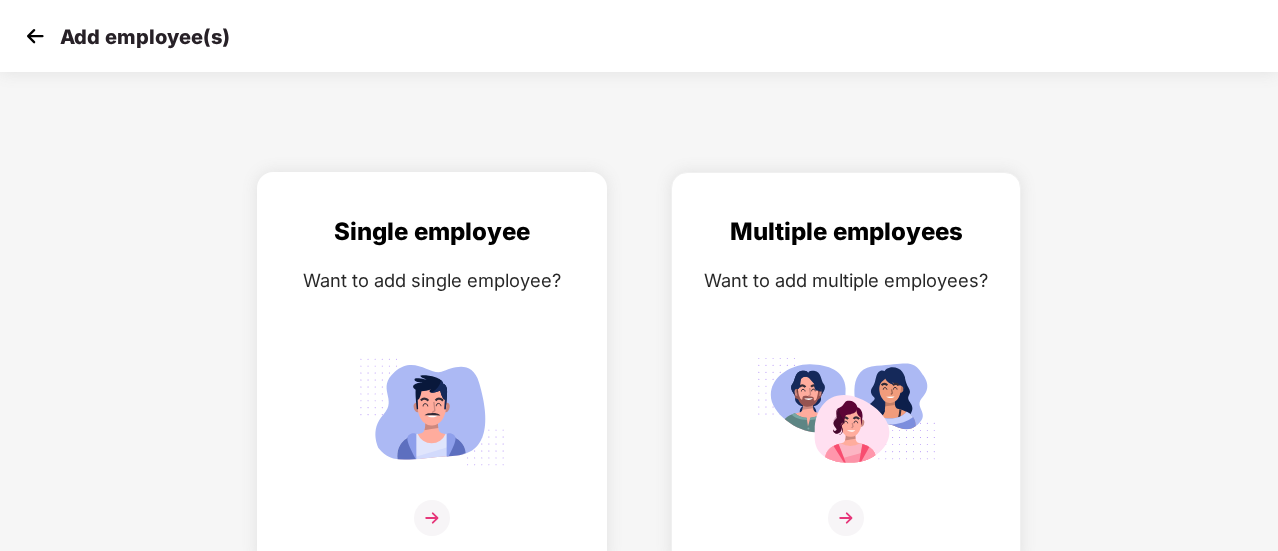 click on "Single employee" at bounding box center [432, 232] 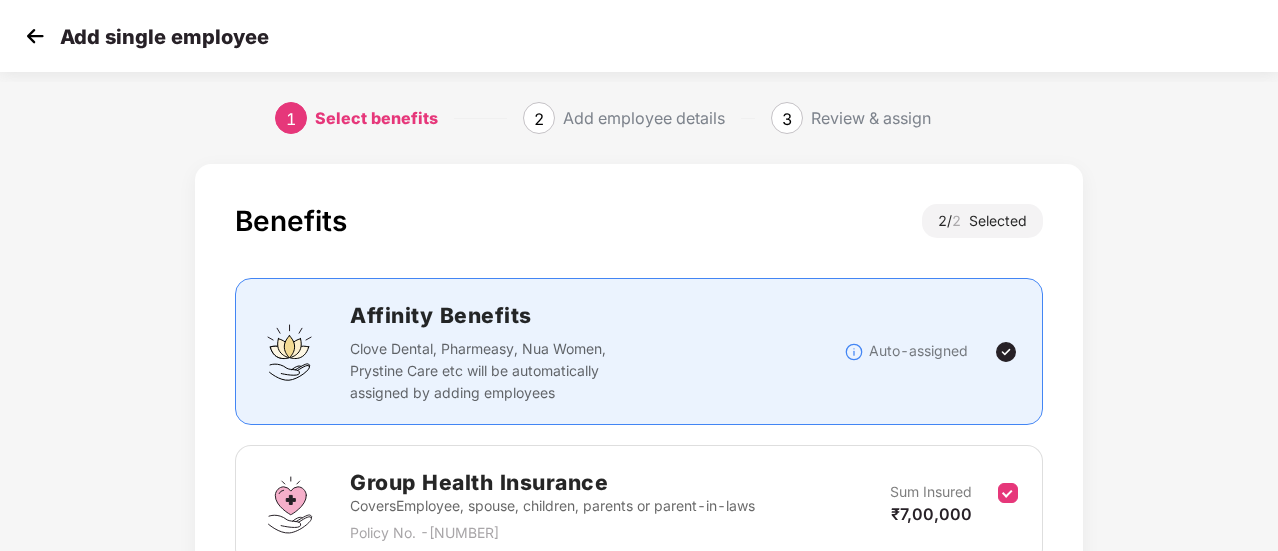 click on "Add single employee" at bounding box center (164, 37) 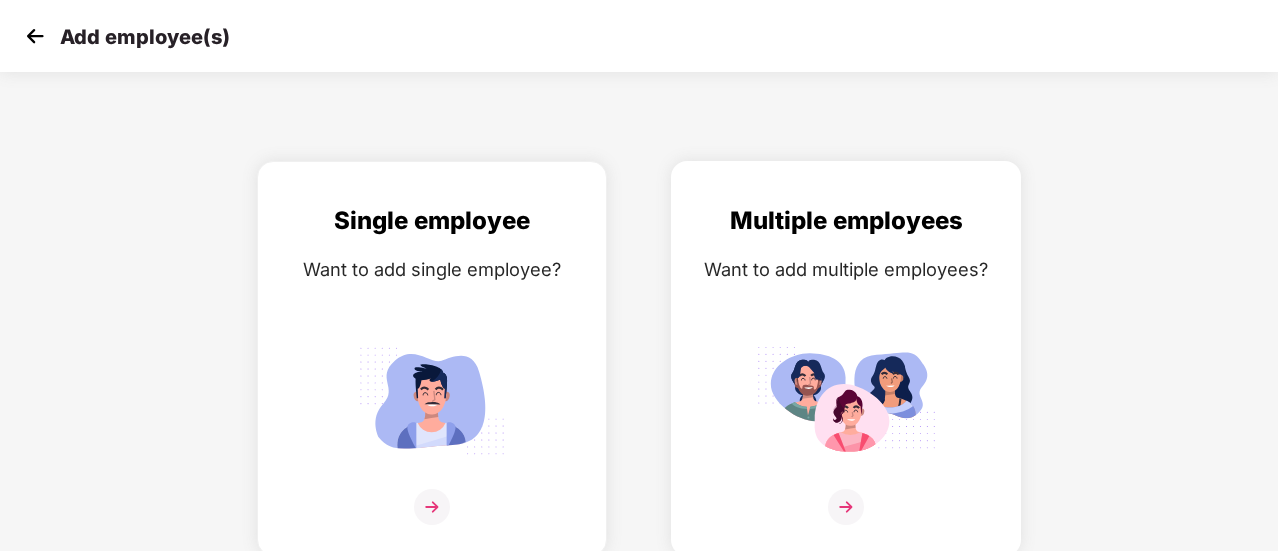 scroll, scrollTop: 14, scrollLeft: 0, axis: vertical 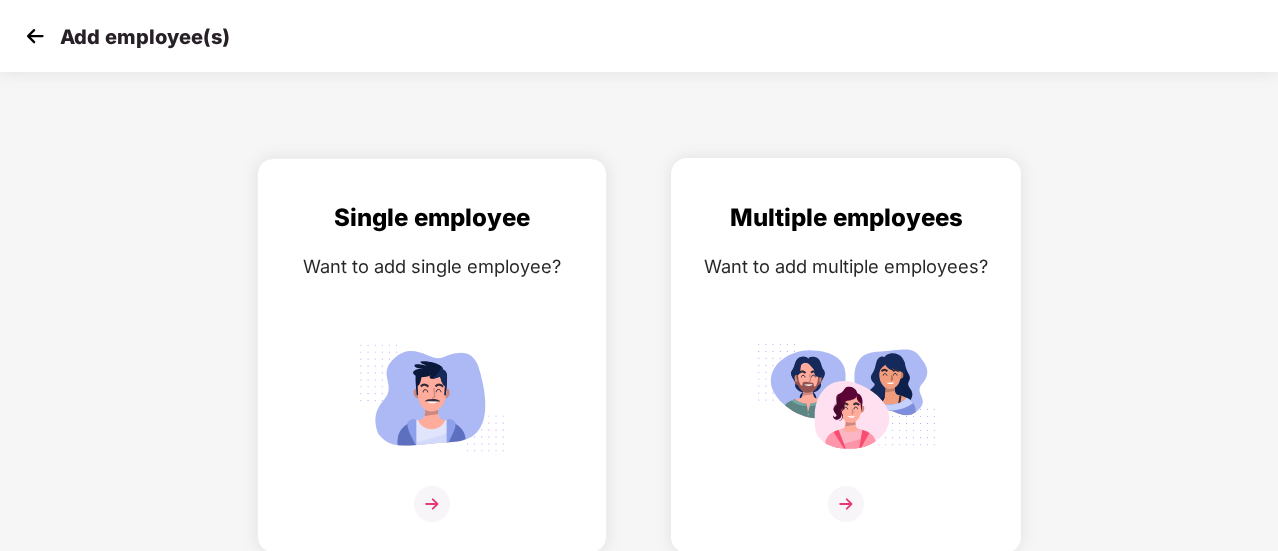 click on "Multiple employees" at bounding box center (846, 218) 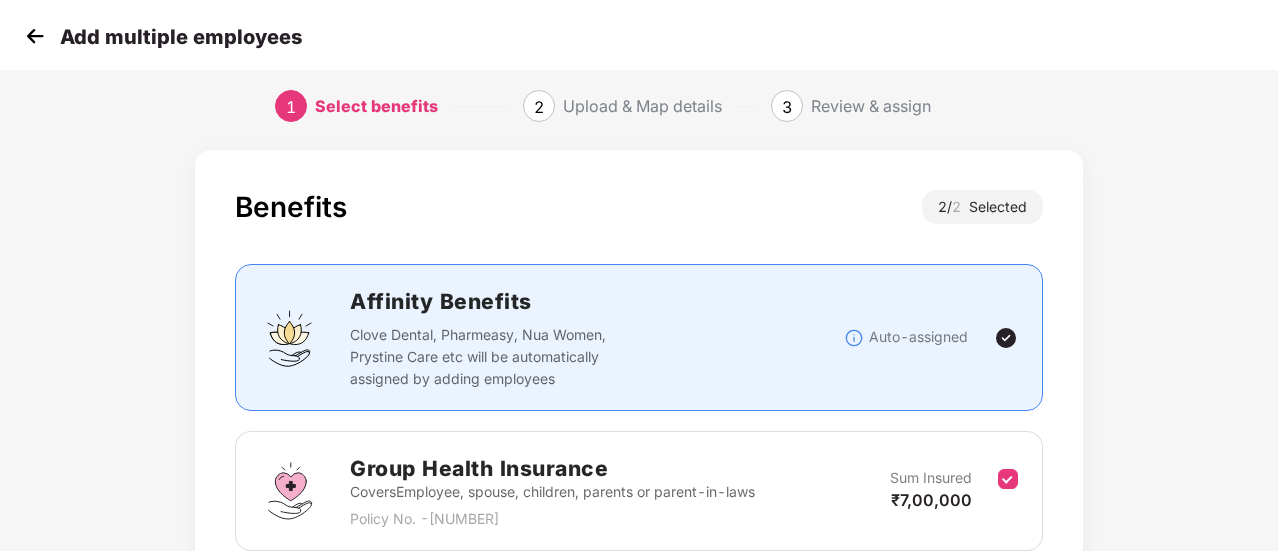 scroll, scrollTop: 14, scrollLeft: 0, axis: vertical 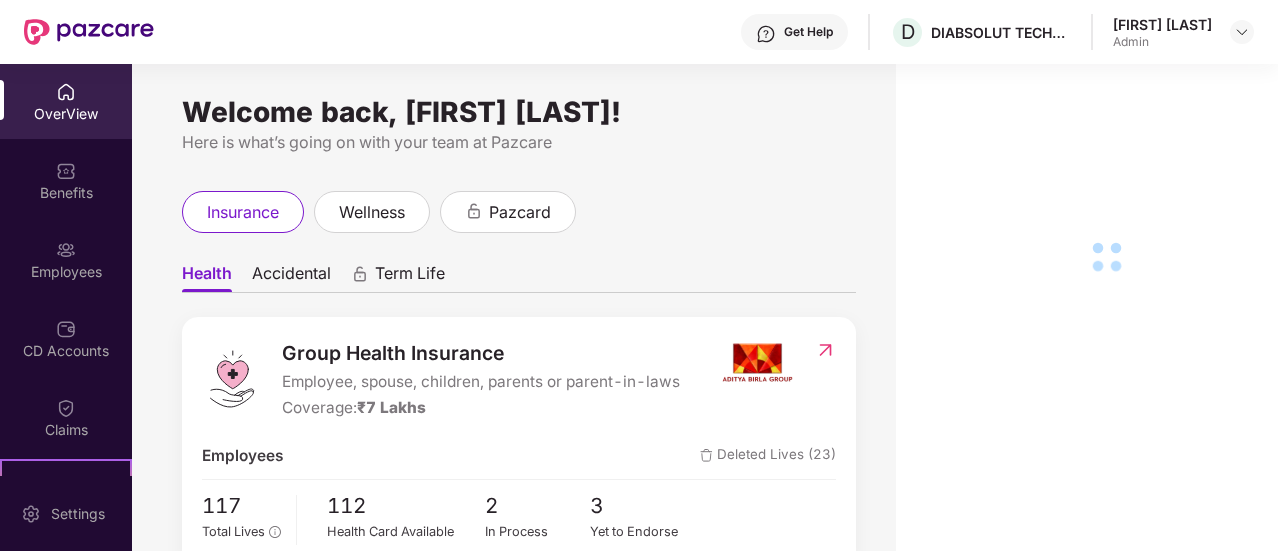 click on "Employees" at bounding box center [66, 272] 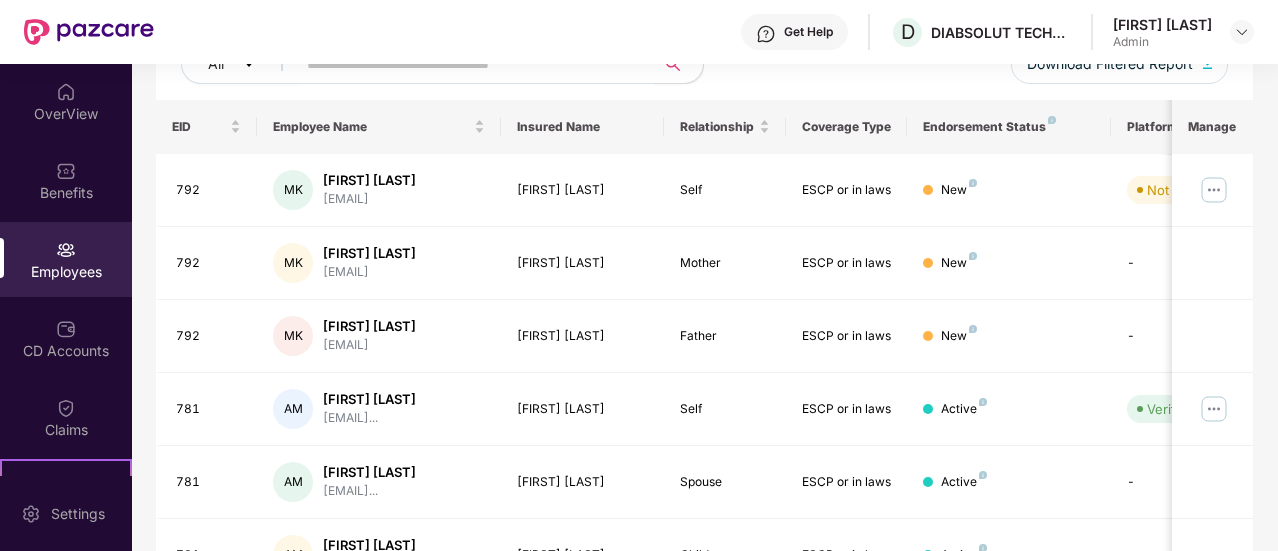 scroll, scrollTop: 0, scrollLeft: 0, axis: both 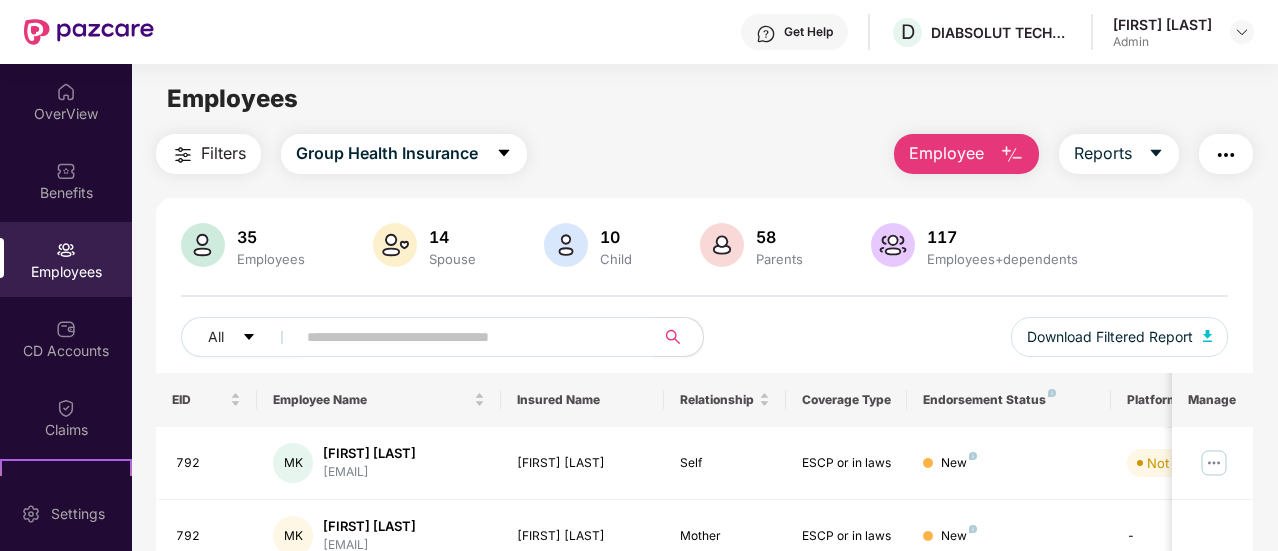 click on "Employee" at bounding box center (946, 153) 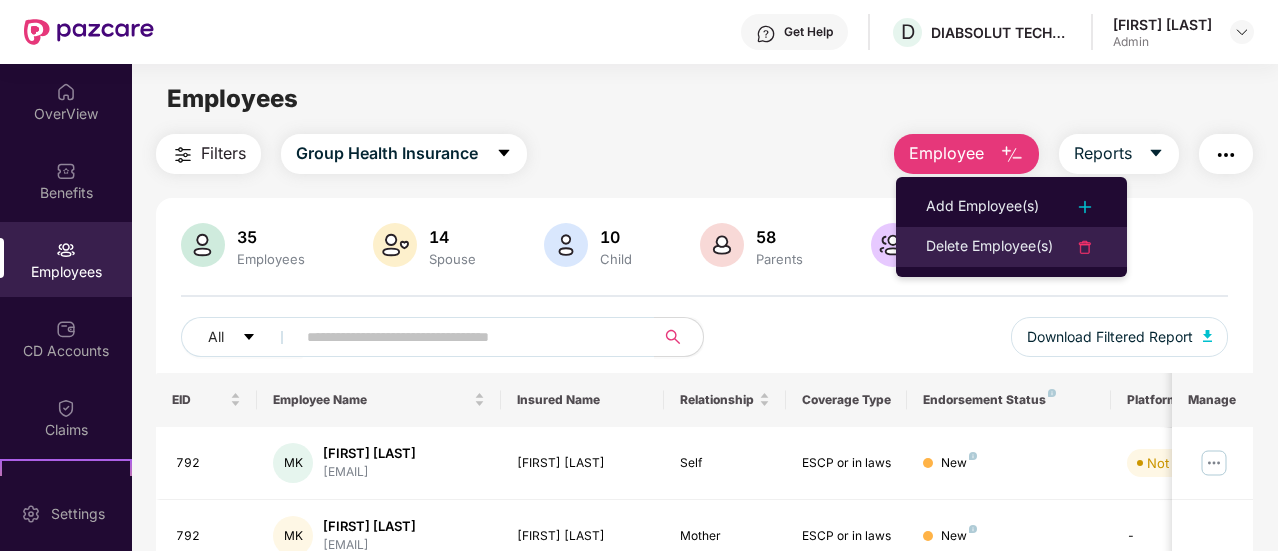 click on "Delete Employee(s)" at bounding box center (989, 247) 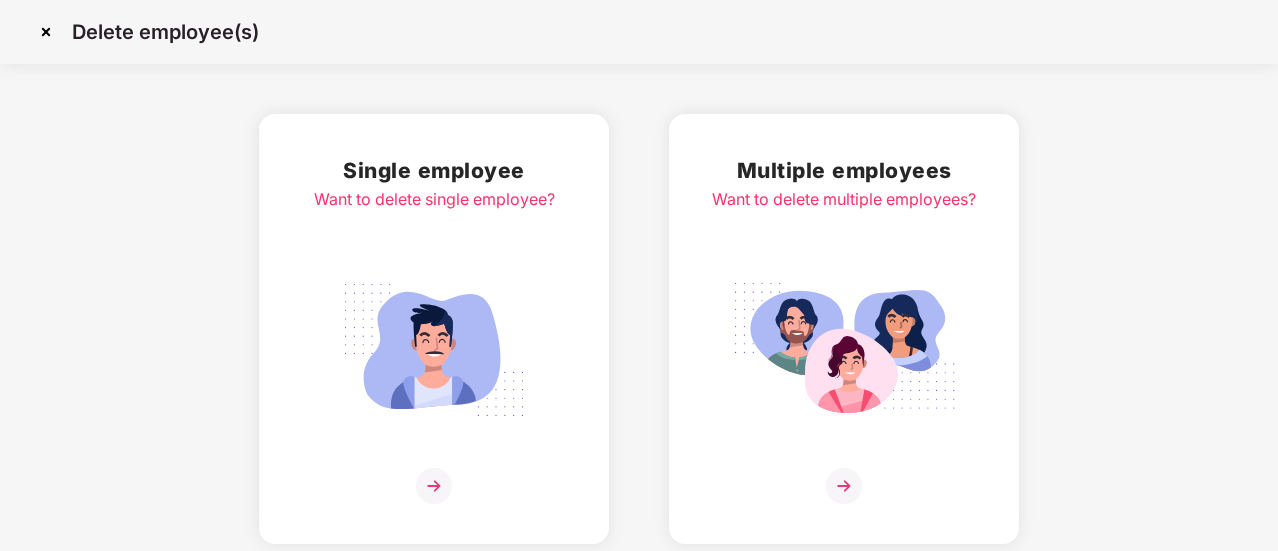 click at bounding box center (434, 486) 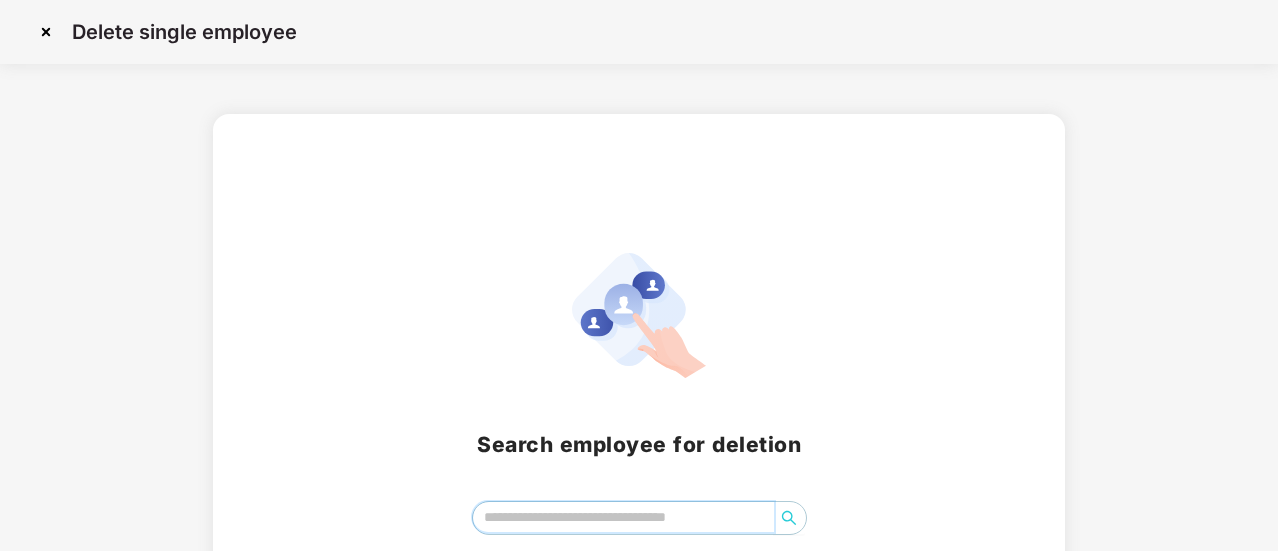 click at bounding box center [623, 517] 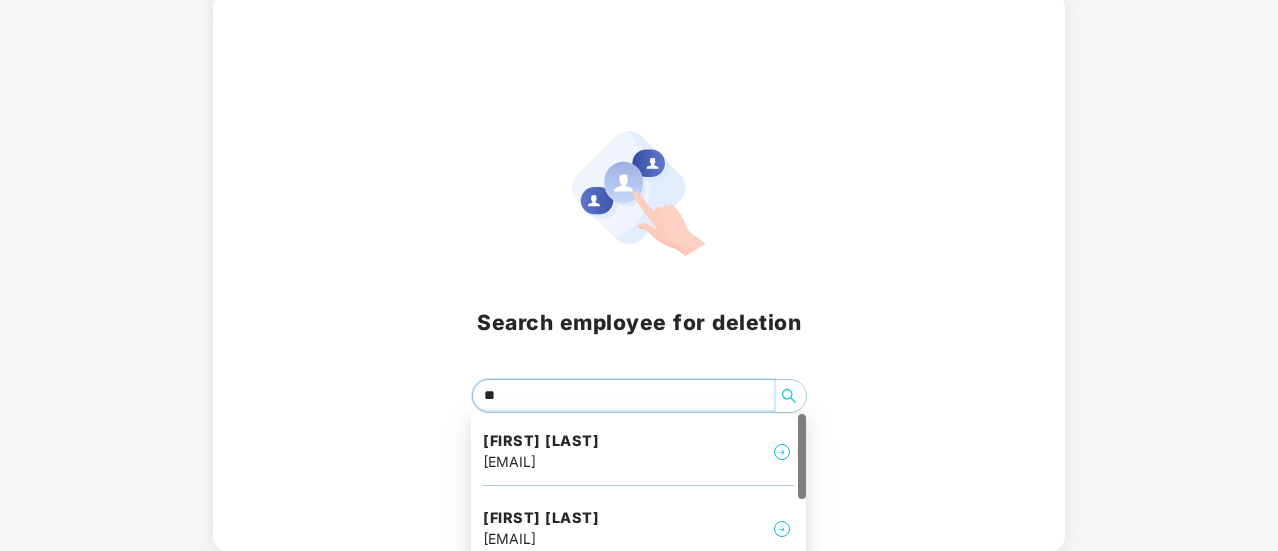 type on "***" 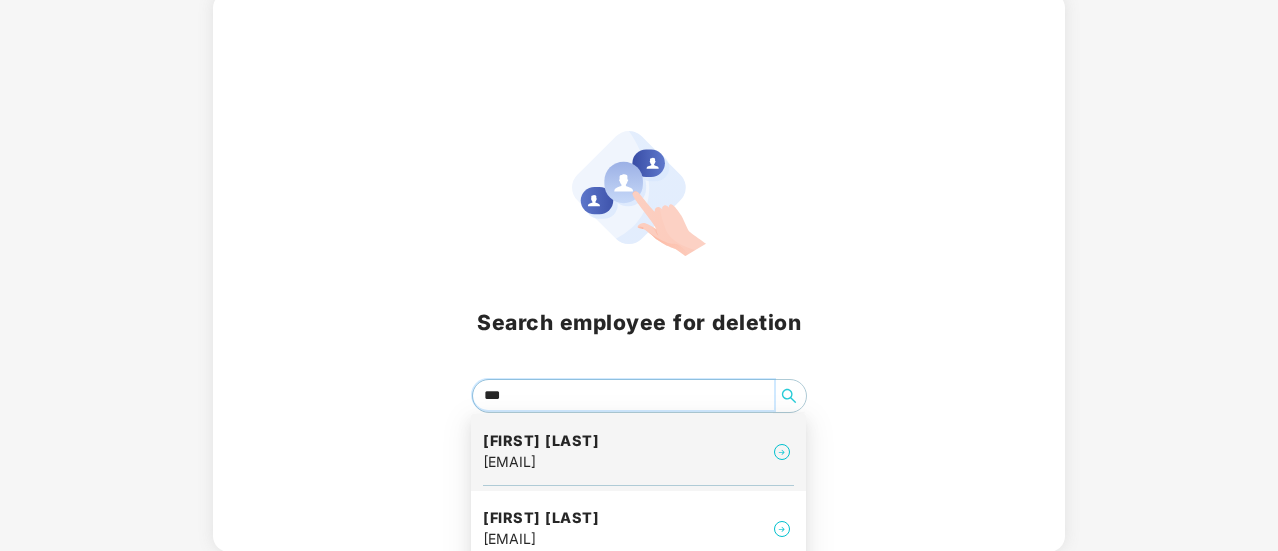 click on "sbhattacharya@diabsolut.com" at bounding box center (541, 462) 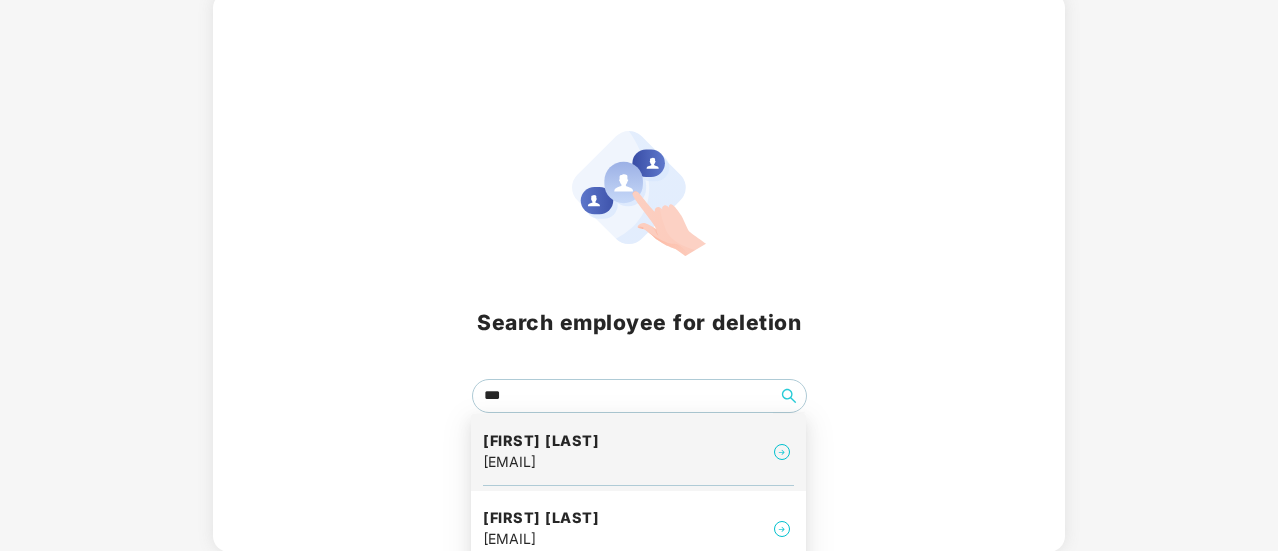 scroll, scrollTop: 0, scrollLeft: 0, axis: both 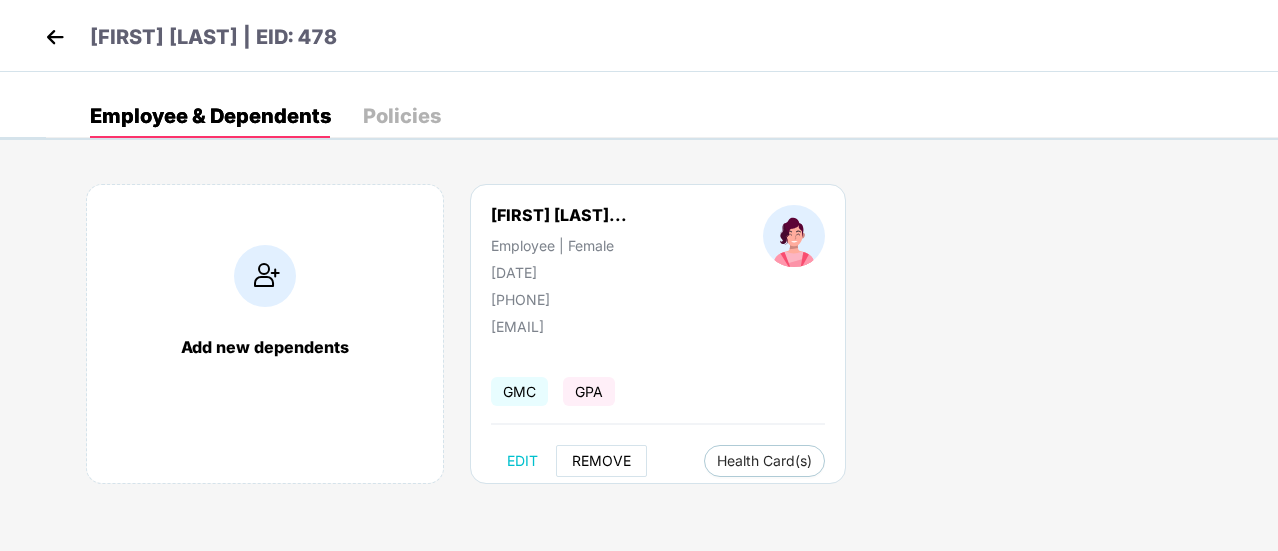 click on "REMOVE" at bounding box center [601, 461] 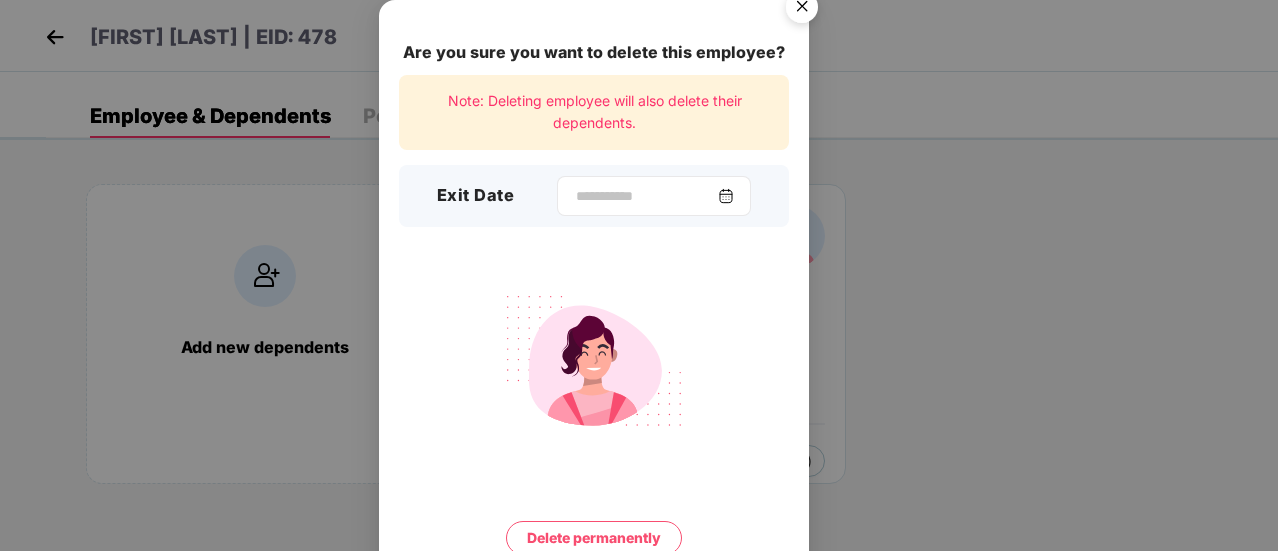 click at bounding box center (654, 196) 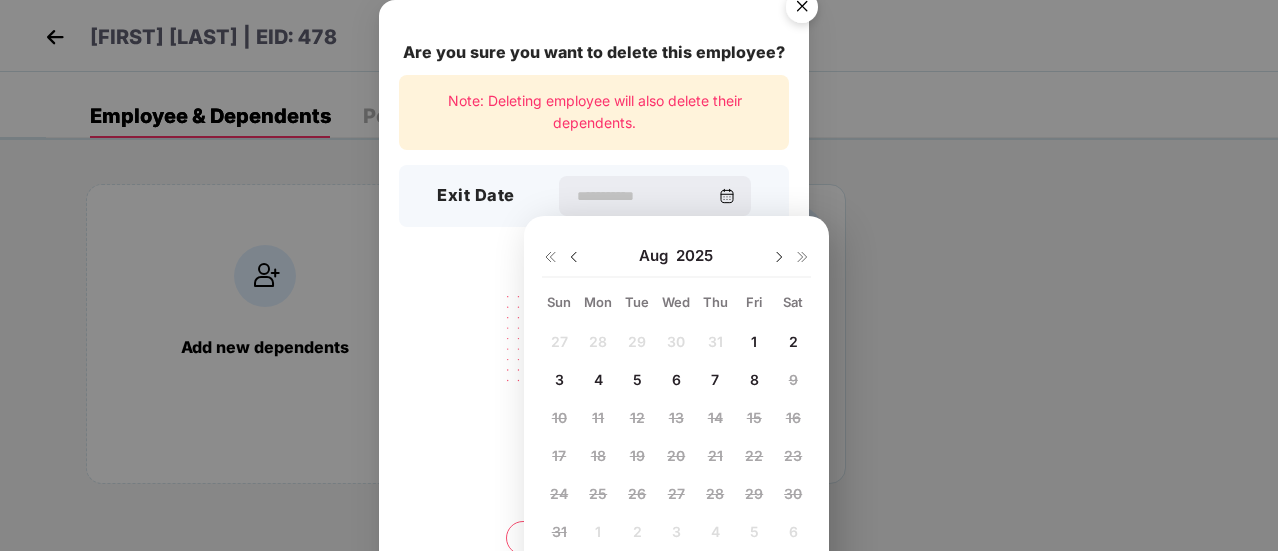 click on "8" at bounding box center (754, 379) 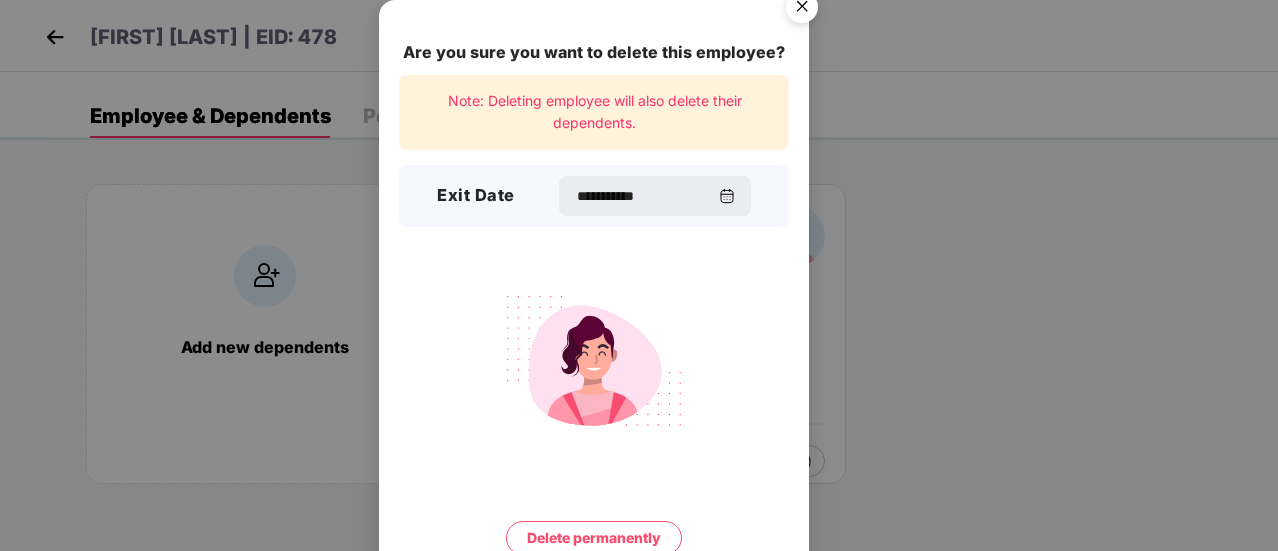 scroll, scrollTop: 86, scrollLeft: 0, axis: vertical 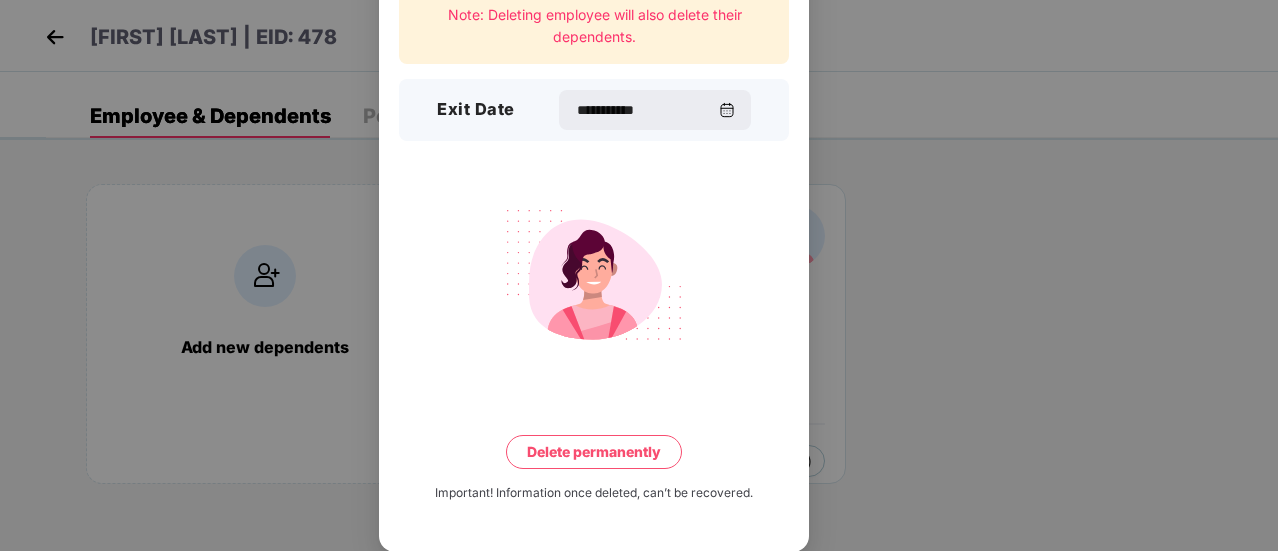 click on "Delete permanently" at bounding box center [594, 452] 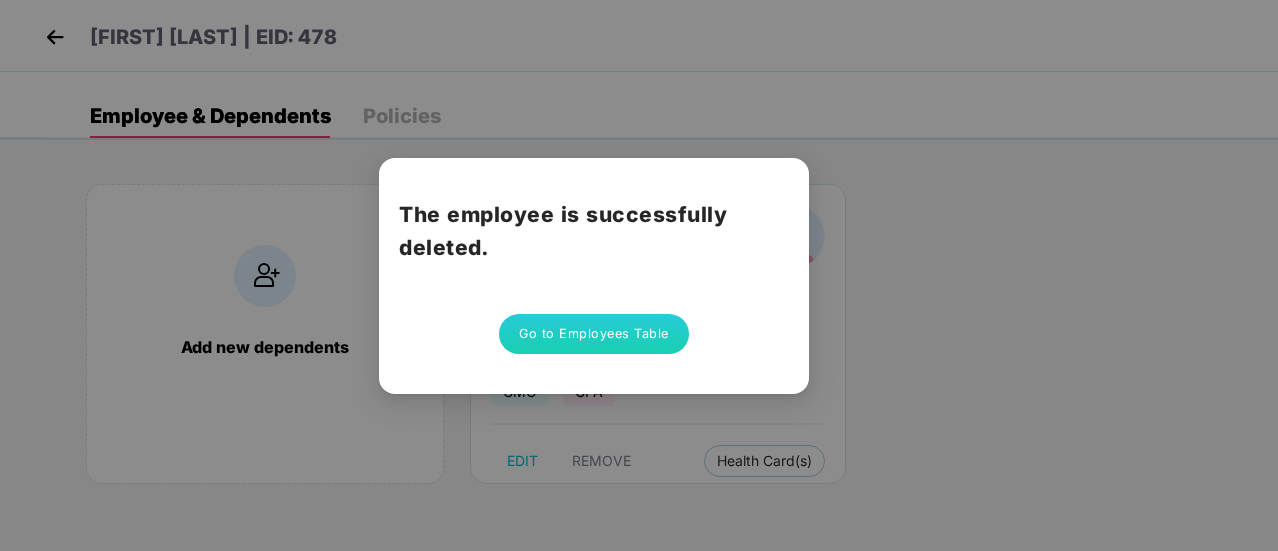 scroll, scrollTop: 0, scrollLeft: 0, axis: both 